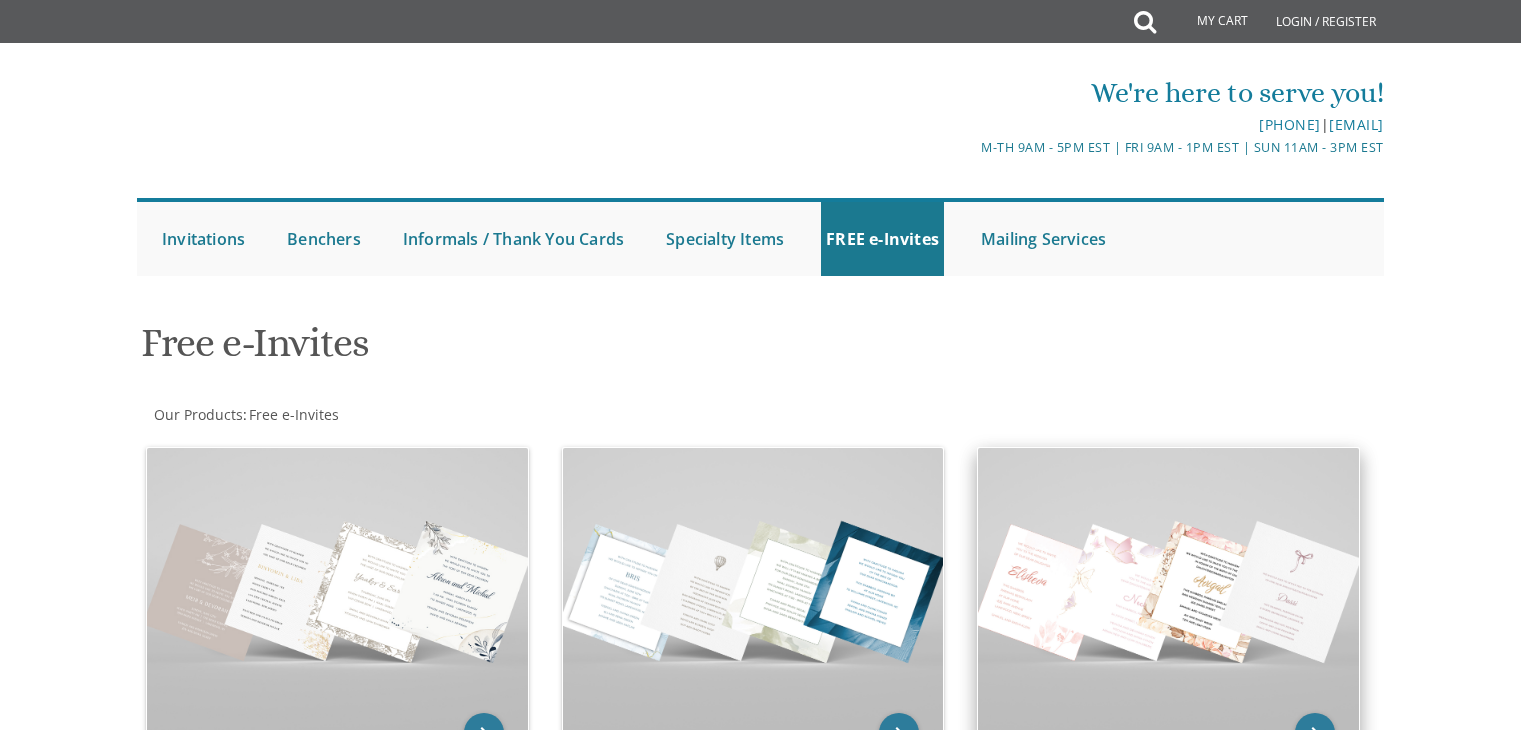 scroll, scrollTop: 0, scrollLeft: 0, axis: both 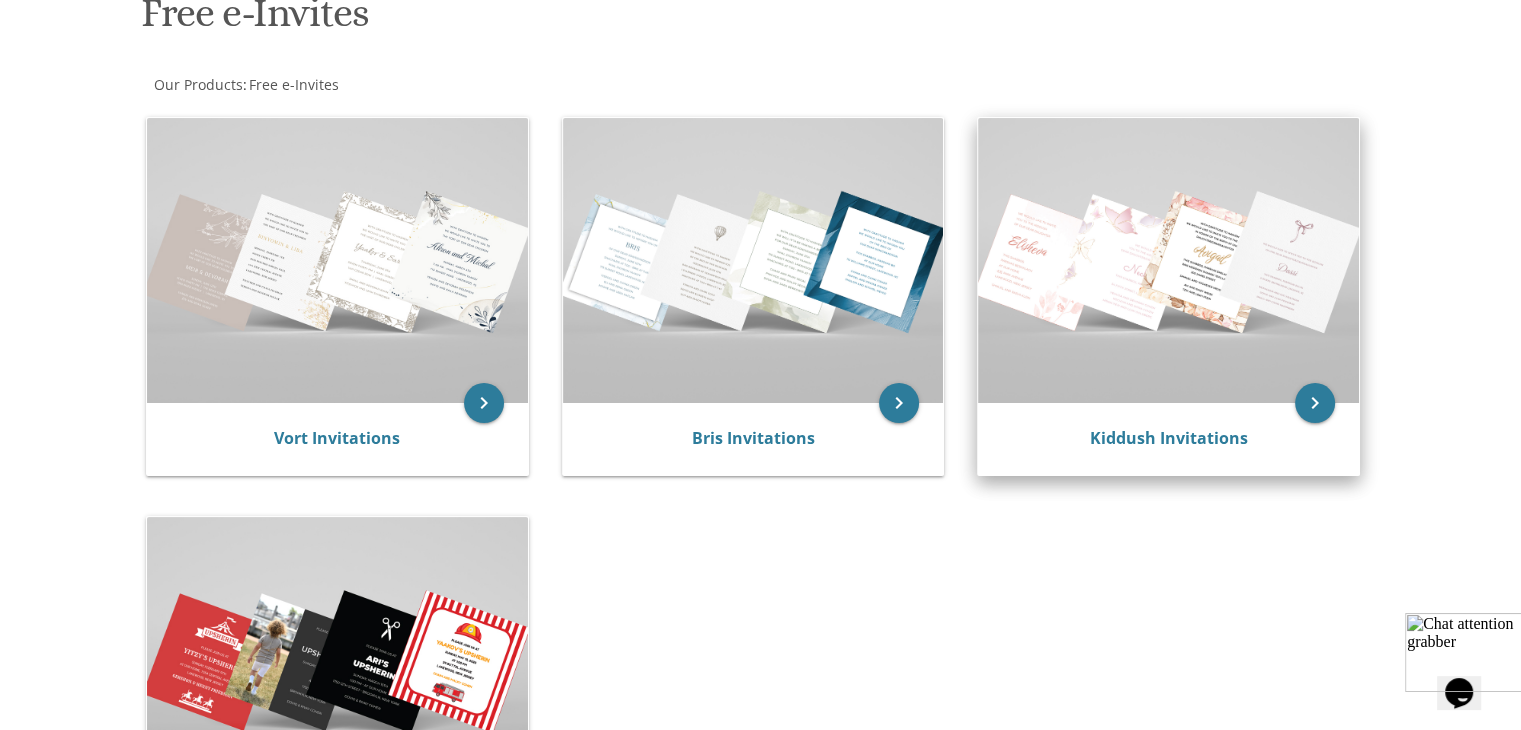 click at bounding box center (1168, 260) 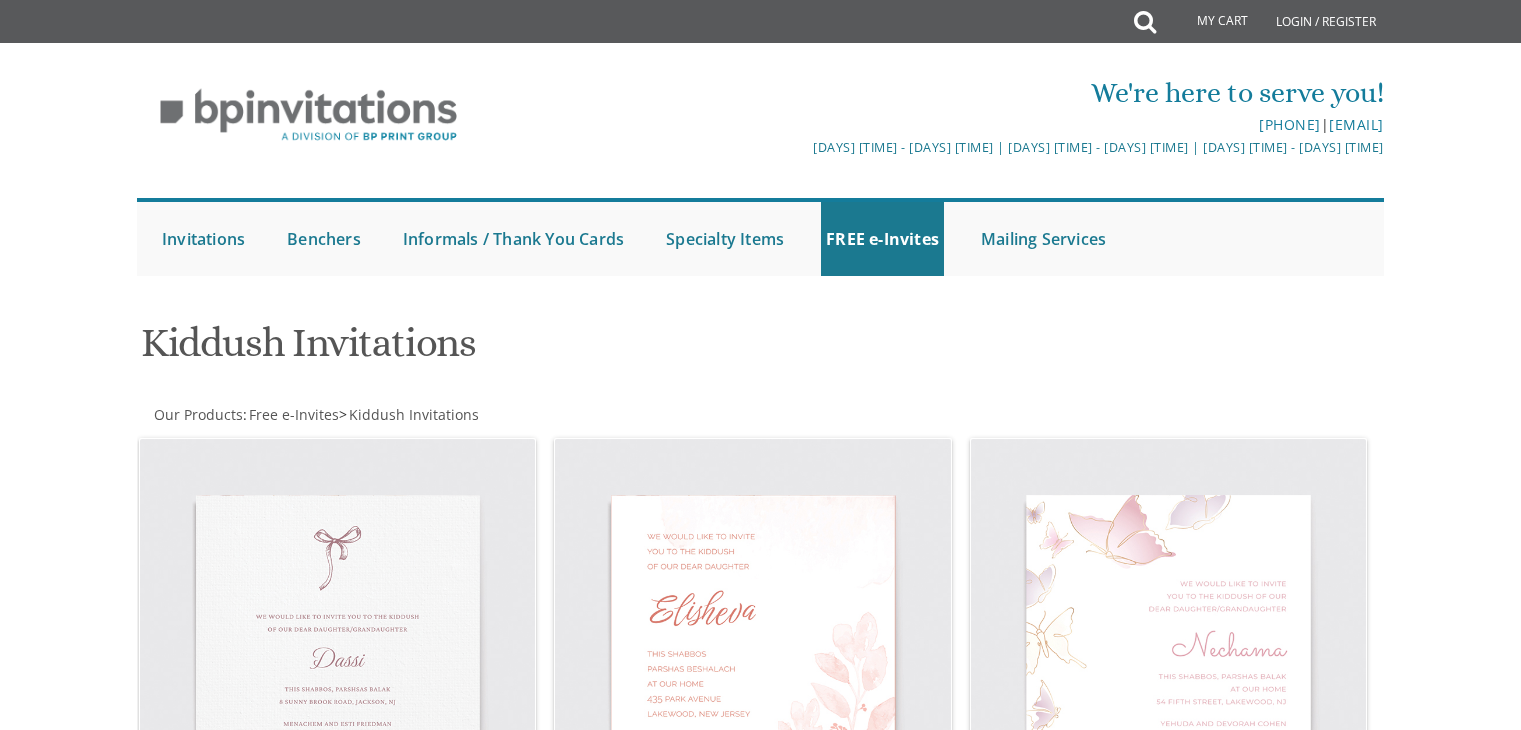scroll, scrollTop: 0, scrollLeft: 0, axis: both 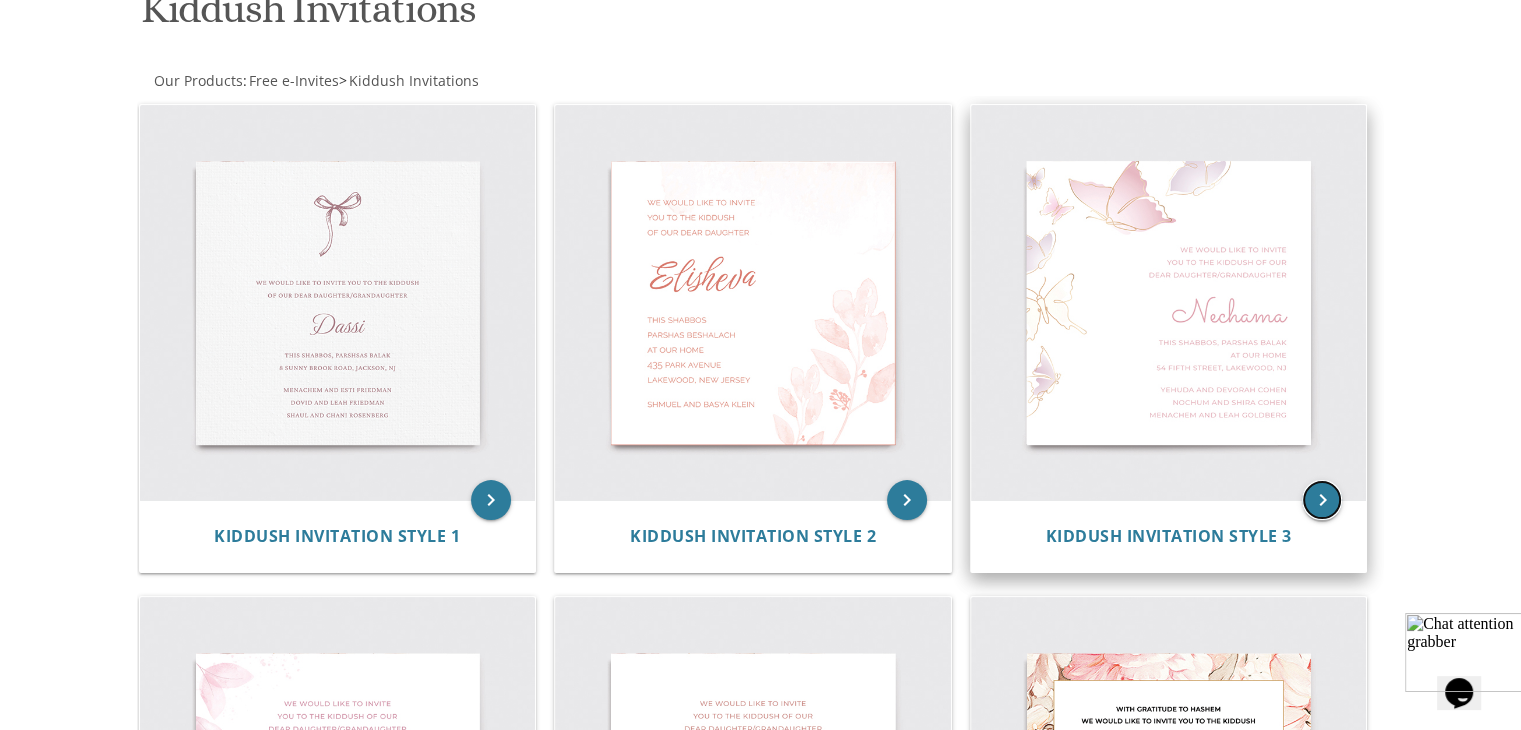 click on "keyboard_arrow_right" at bounding box center (1322, 500) 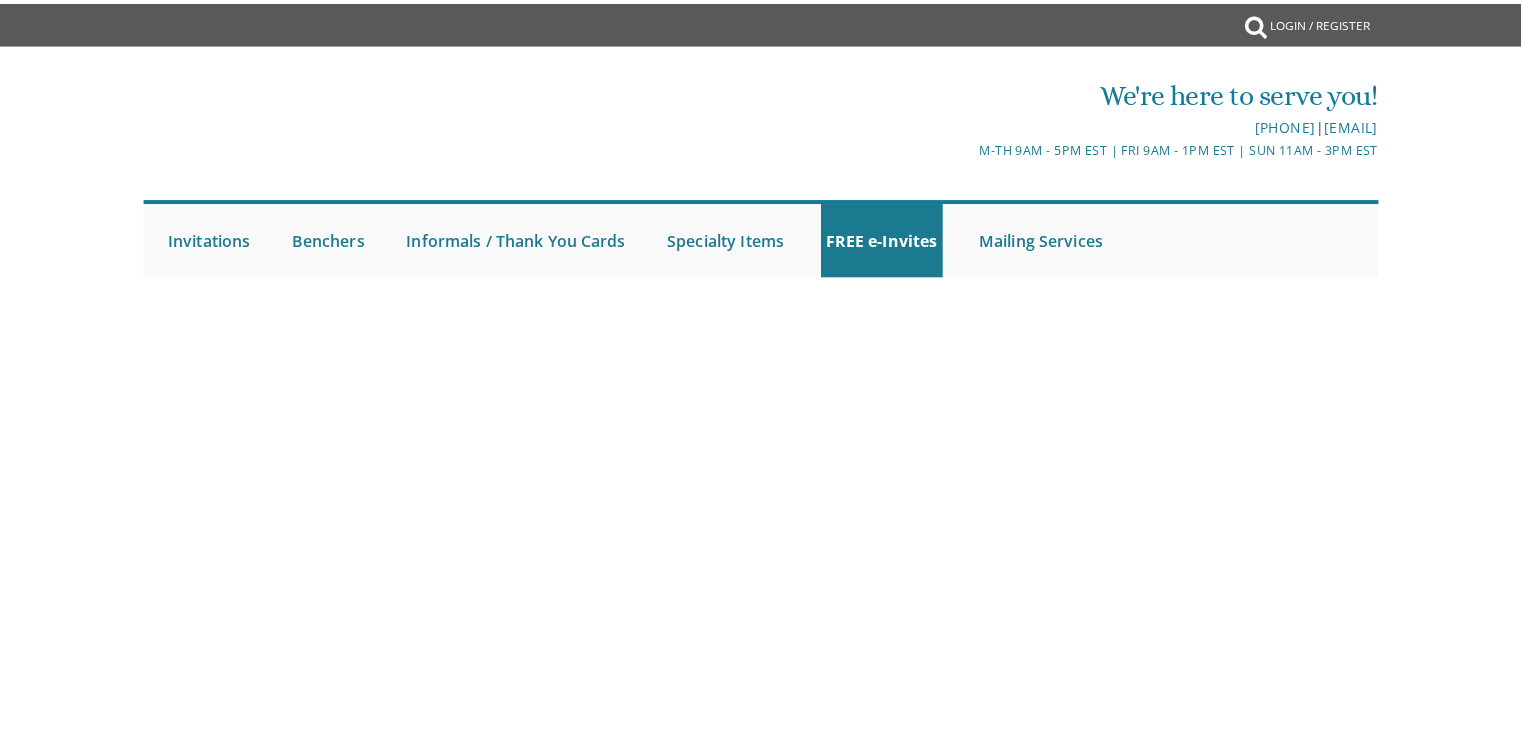 scroll, scrollTop: 0, scrollLeft: 0, axis: both 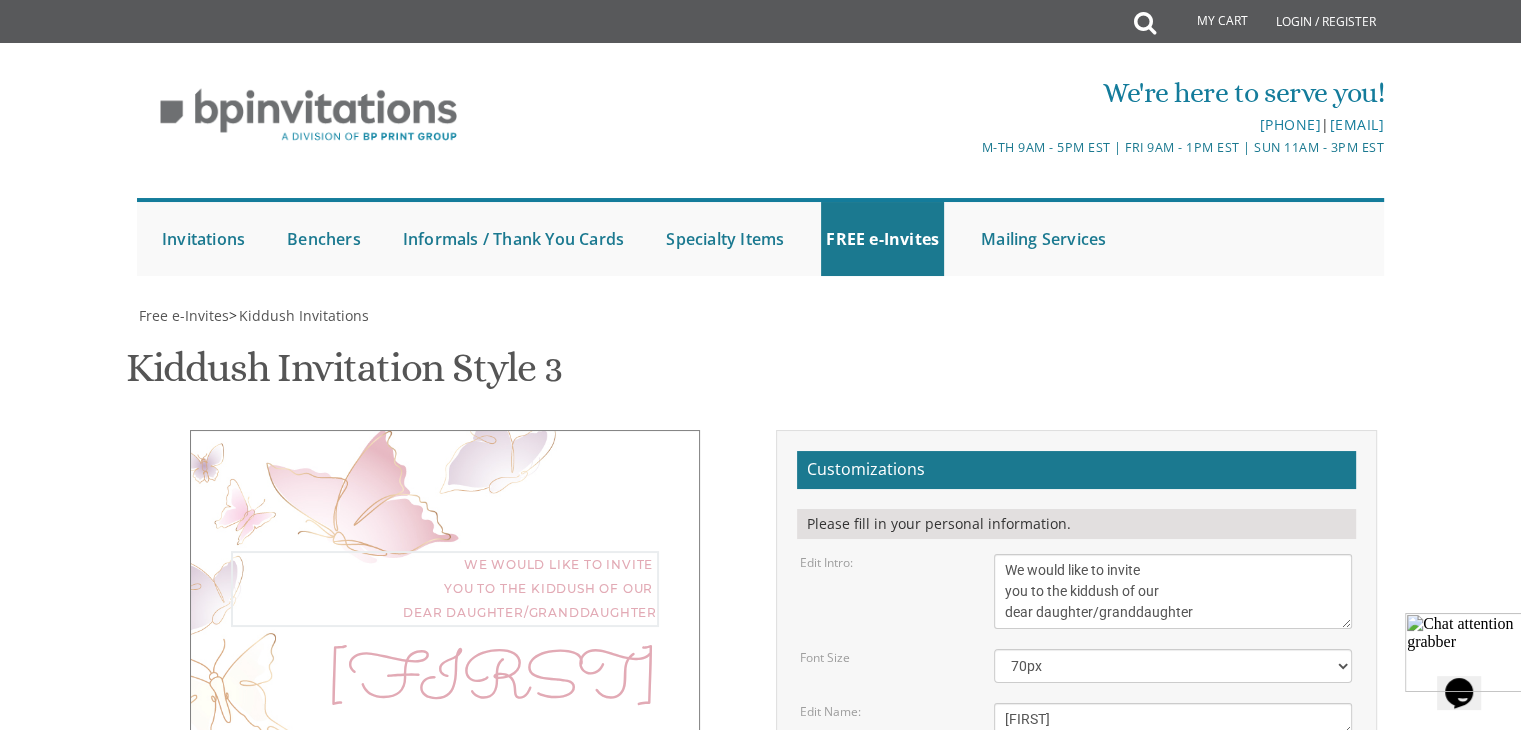 drag, startPoint x: 1193, startPoint y: 328, endPoint x: 1036, endPoint y: 333, distance: 157.0796 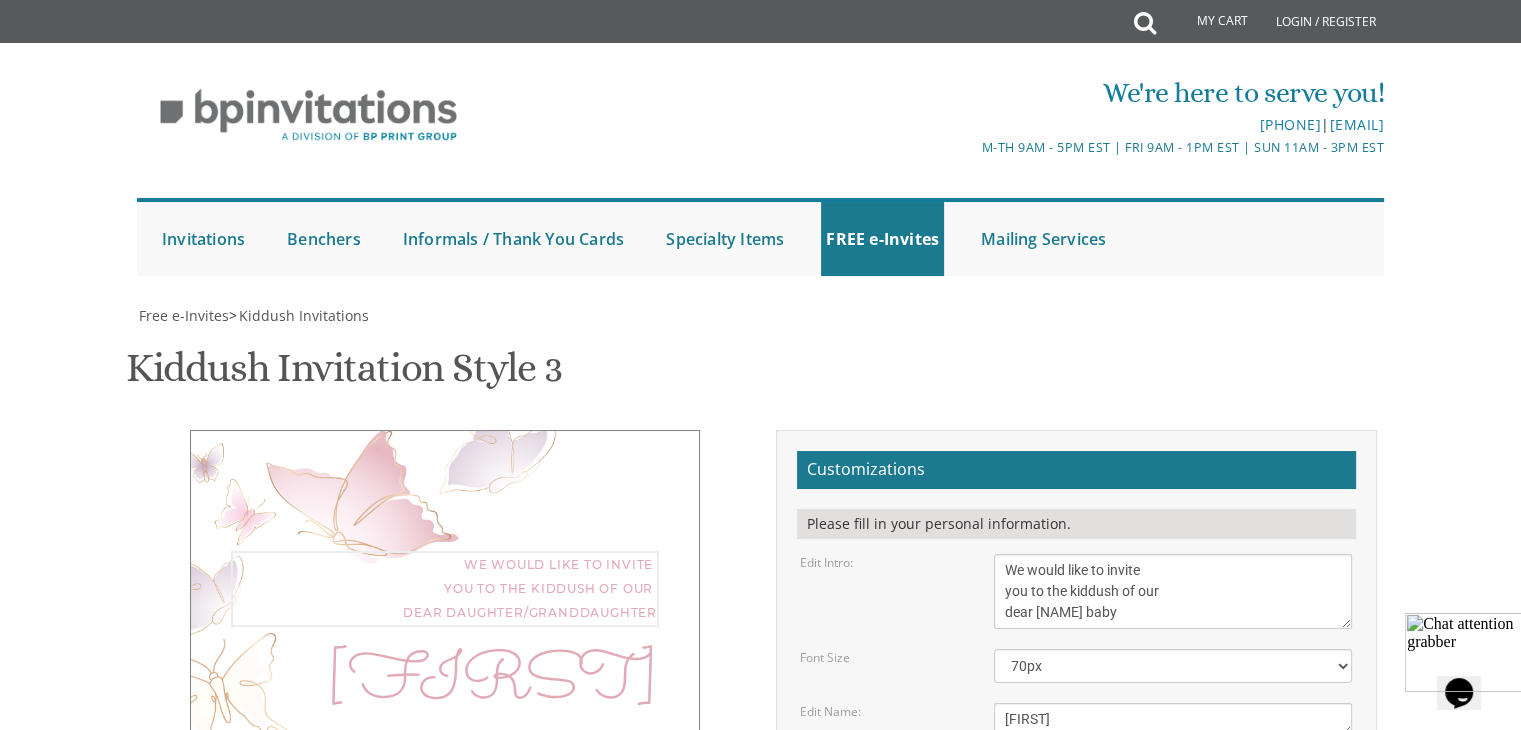 type on "We would like to invite
you to the kiddush of our
dear [NAME] baby" 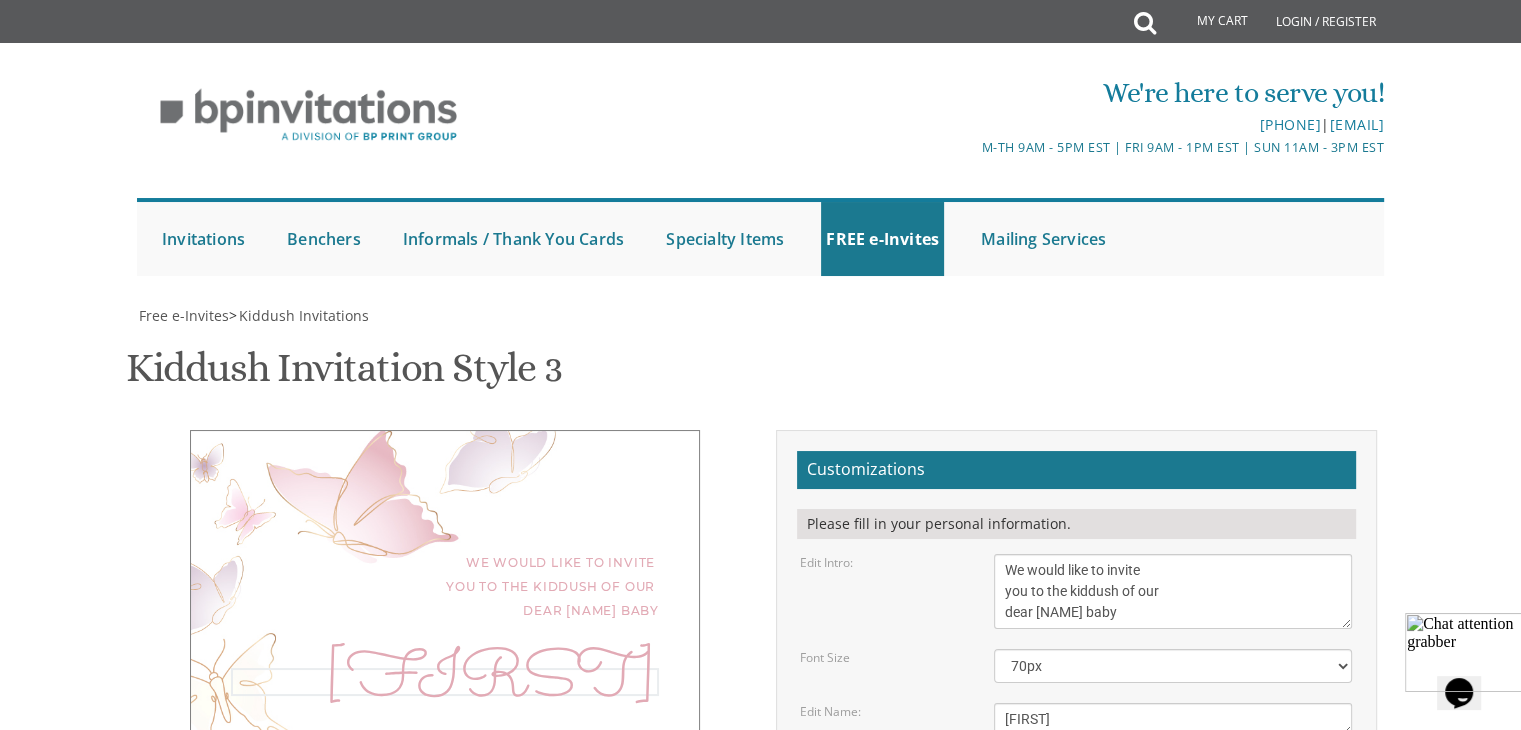 drag, startPoint x: 1076, startPoint y: 436, endPoint x: 979, endPoint y: 446, distance: 97.5141 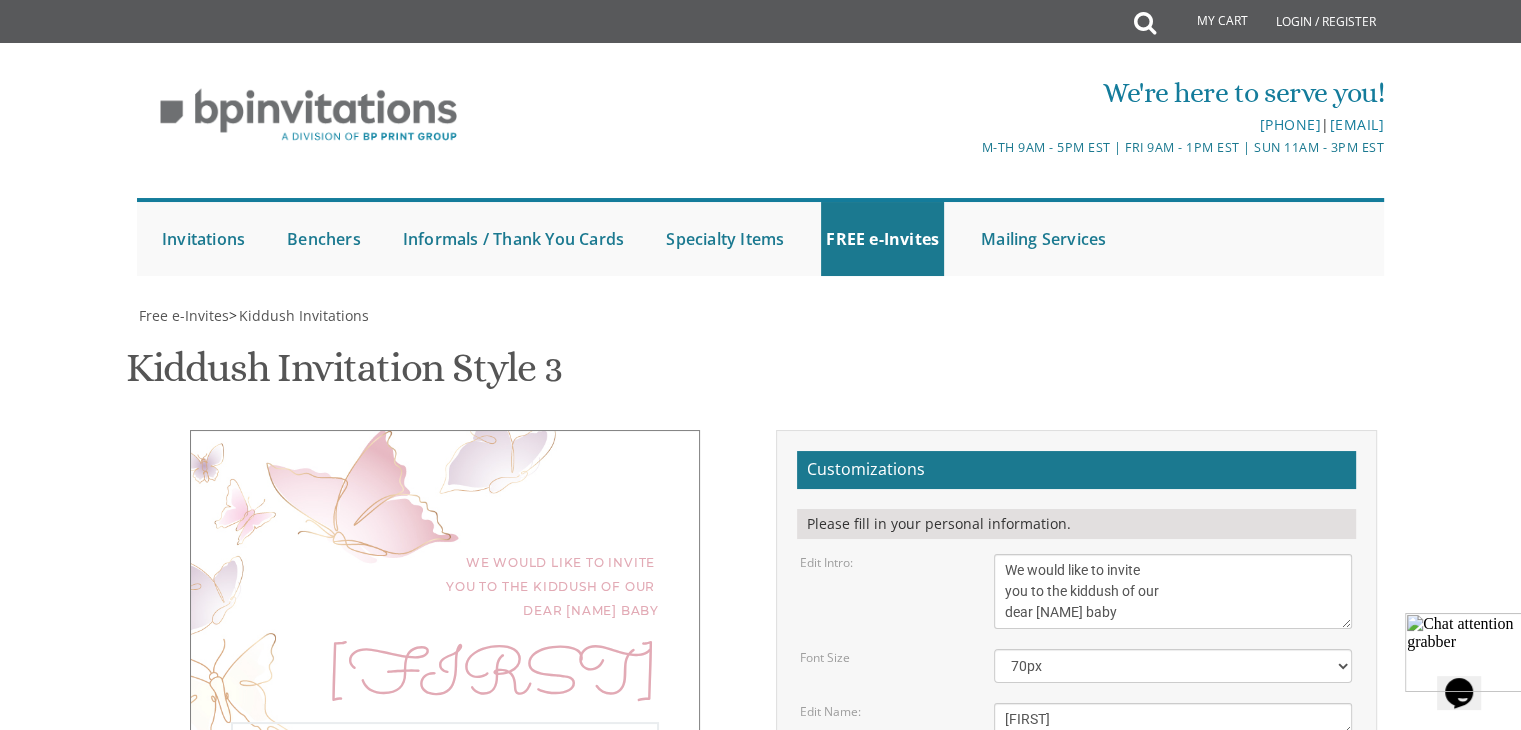 drag, startPoint x: 1094, startPoint y: 513, endPoint x: 1045, endPoint y: 506, distance: 49.497475 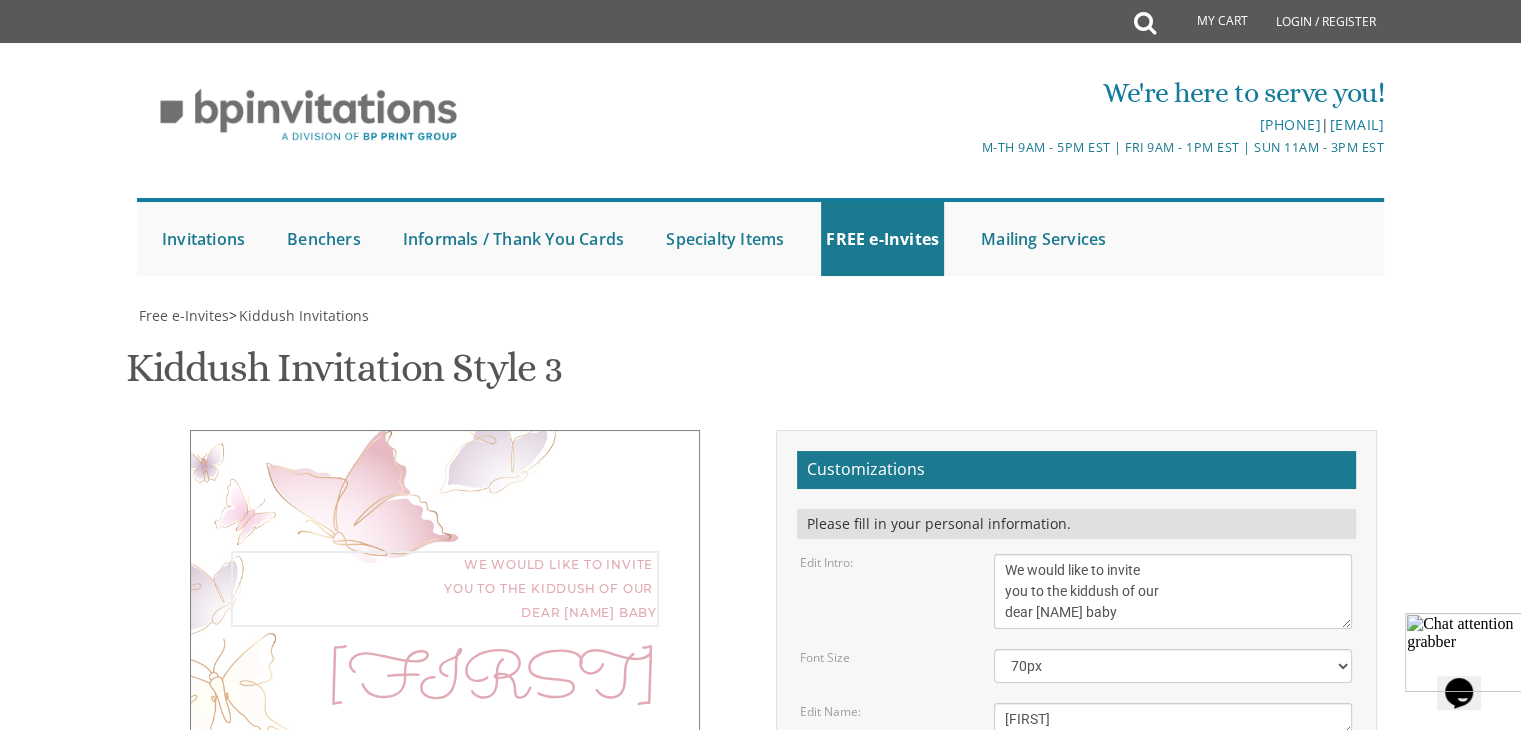 click on "We would like to invite
you to the kiddush of our
dear daughter/granddaughter" at bounding box center (1173, 591) 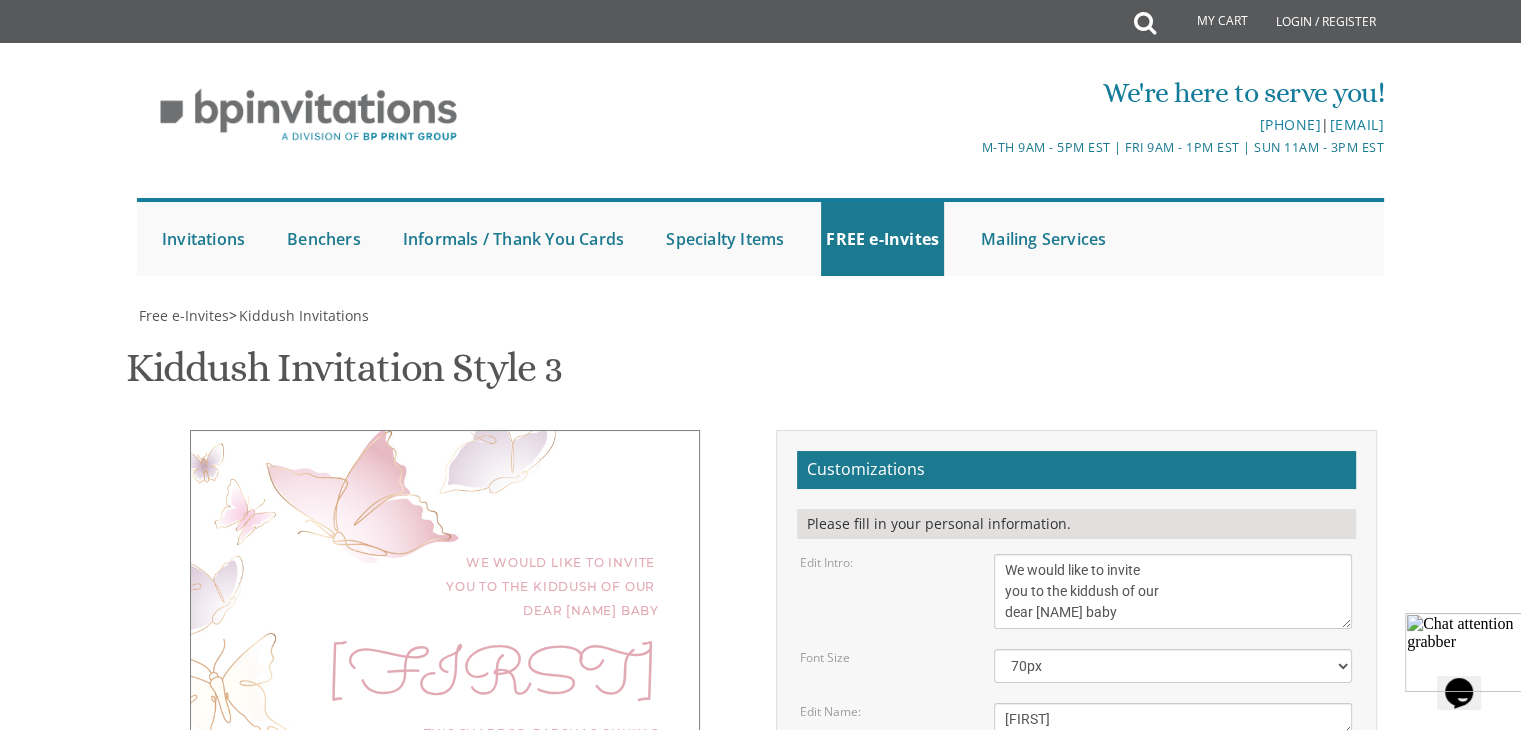 drag, startPoint x: 1137, startPoint y: 628, endPoint x: 1000, endPoint y: 599, distance: 140.0357 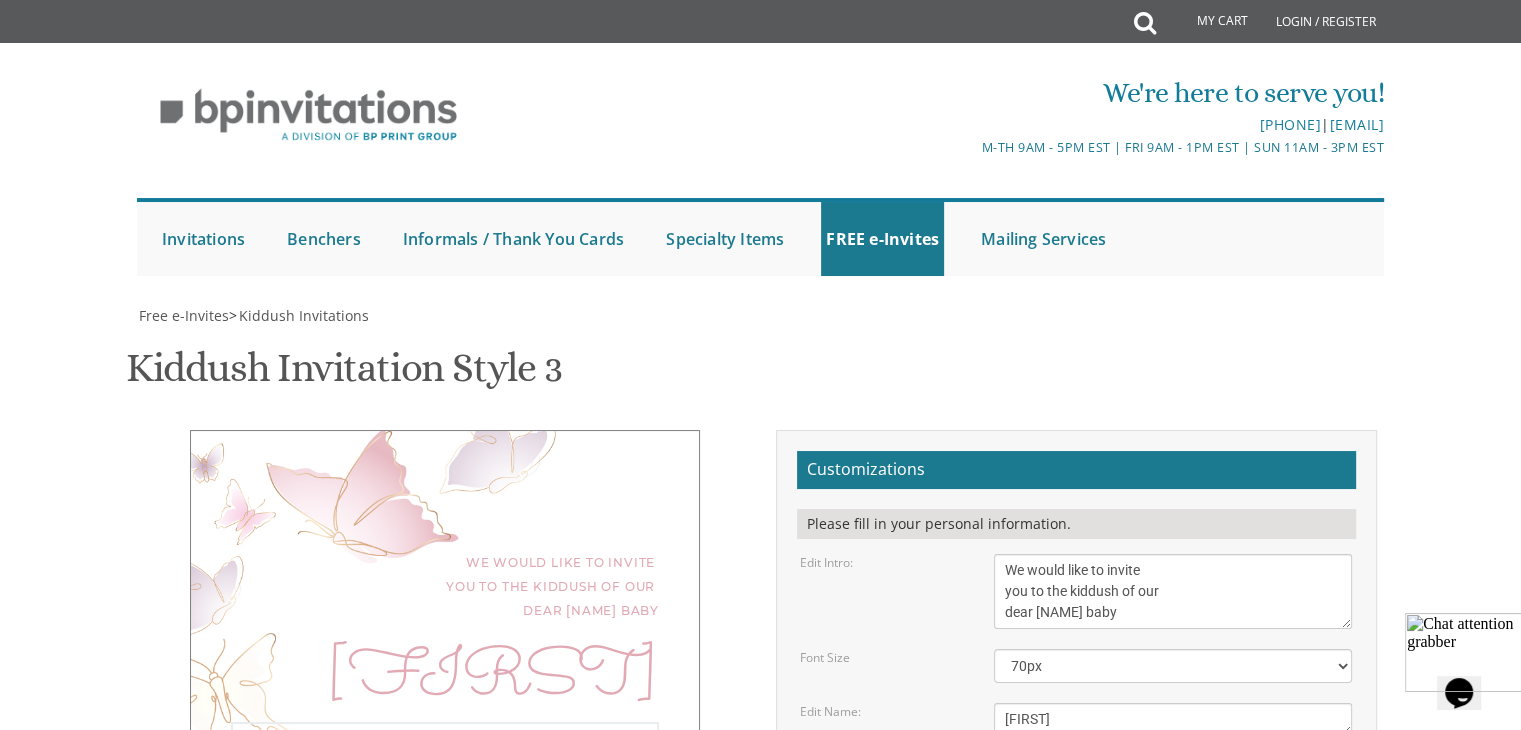 click on "This Shabbos, Parshas Vayigash
at our home
[NUMBER] [STREET], [CITY], [STATE]" at bounding box center [1173, 591] 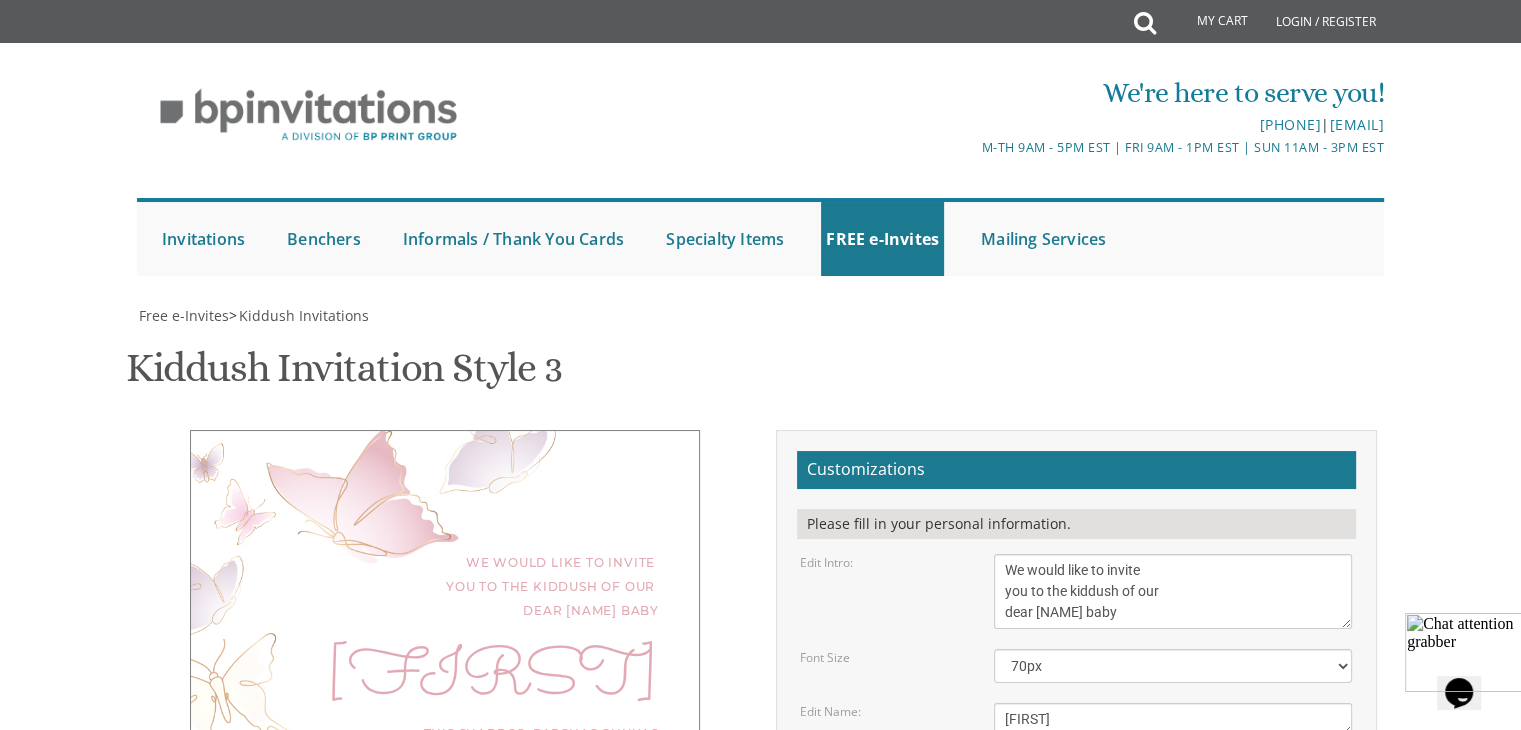 type on "[FIRST] and [FIRST] Gruenstein" 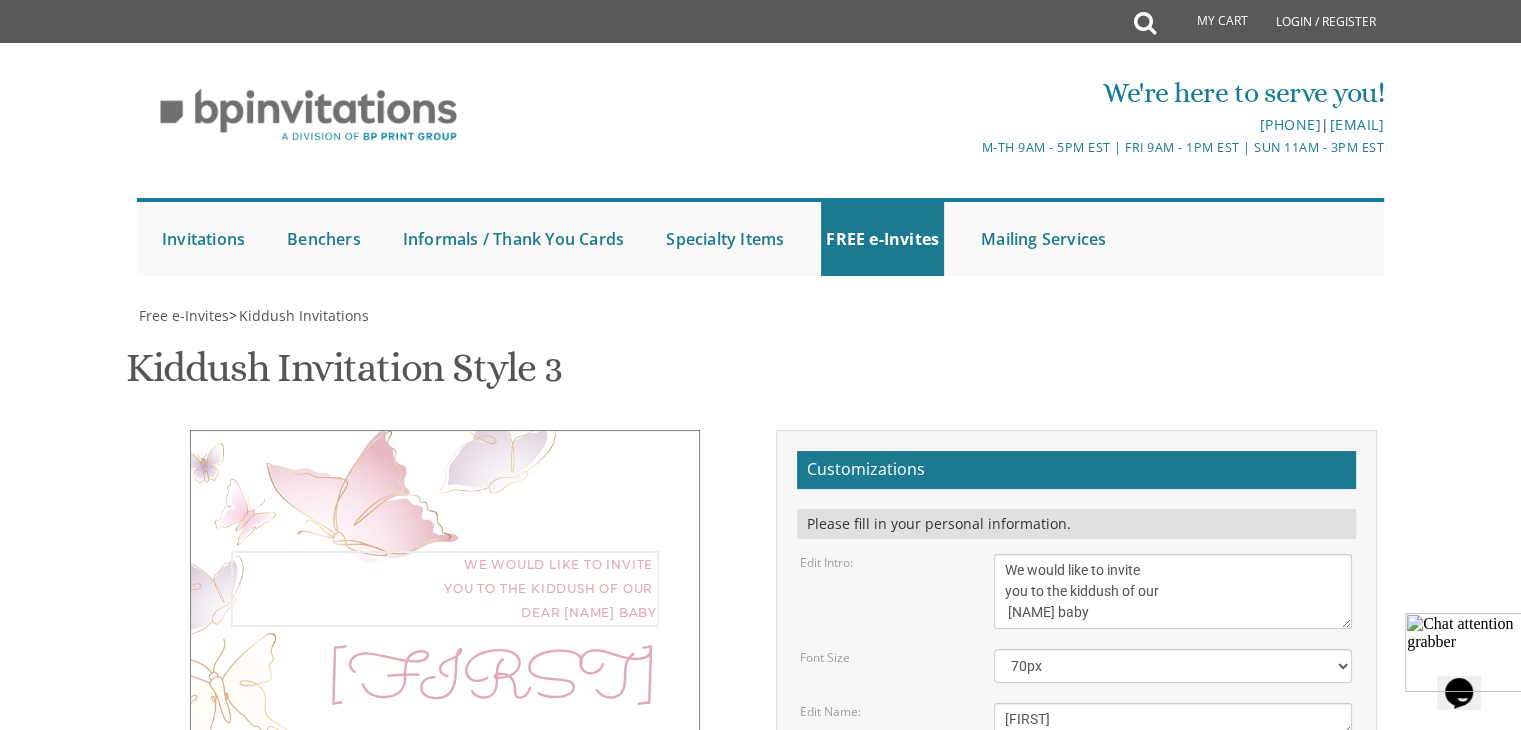type on "We would like to invite
you to the kiddush of our
[NAME] baby" 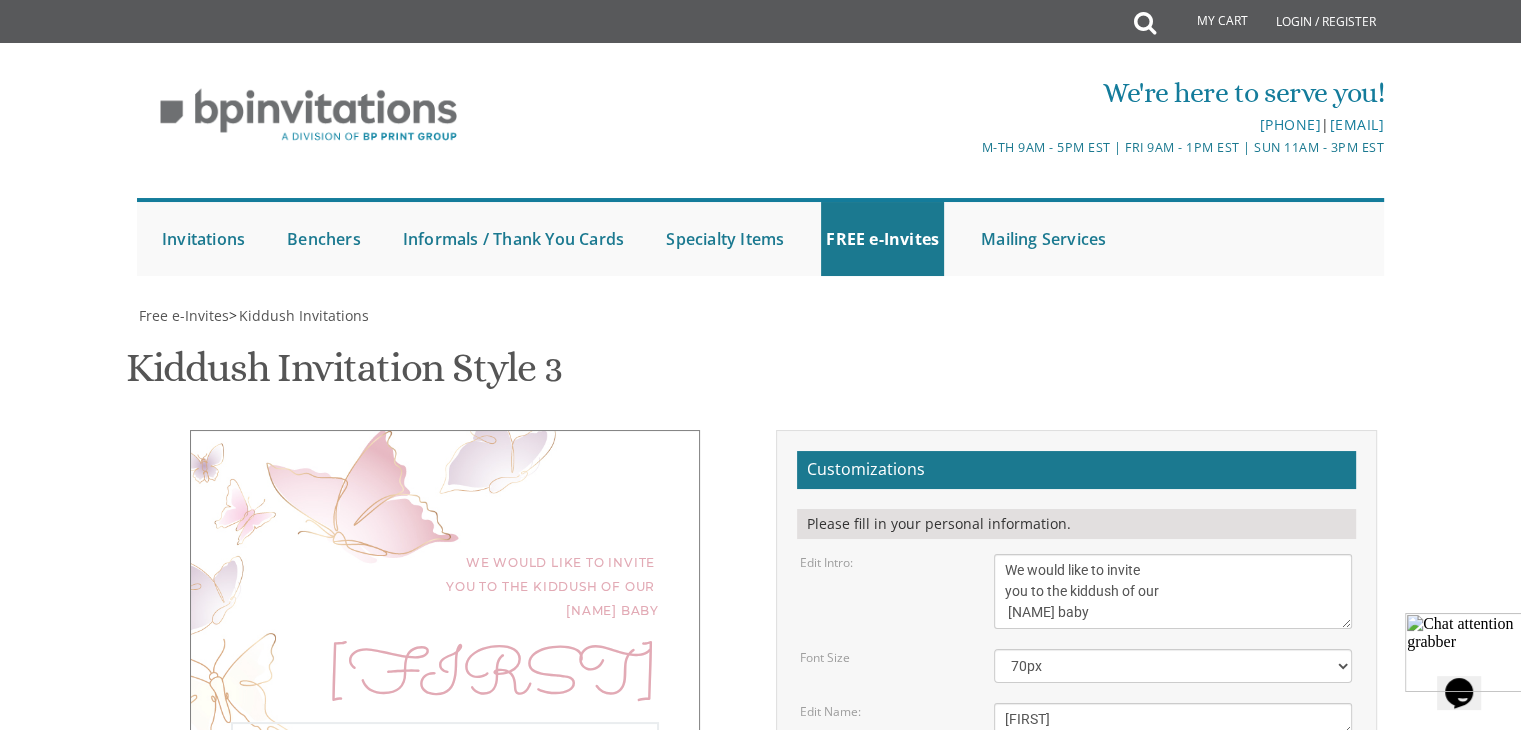 click on "This Shabbos, Parshas Vayigash
at our home
[NUMBER] [STREET], [CITY], [STATE]" at bounding box center (1173, 591) 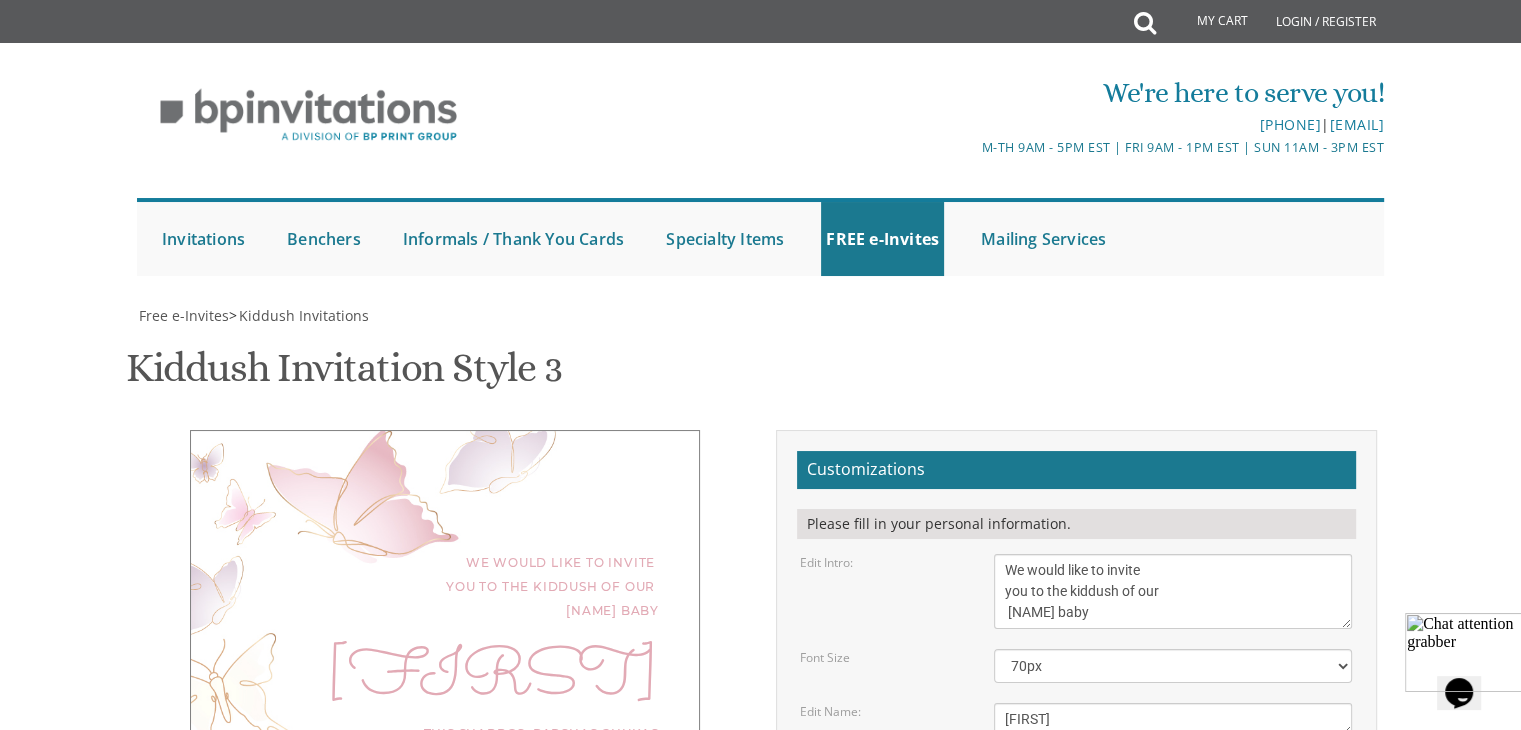 click on "[FIRST] and [LAST]
[FIRST] and [LAST]
[FIRST] and [LAST]" at bounding box center [1173, 591] 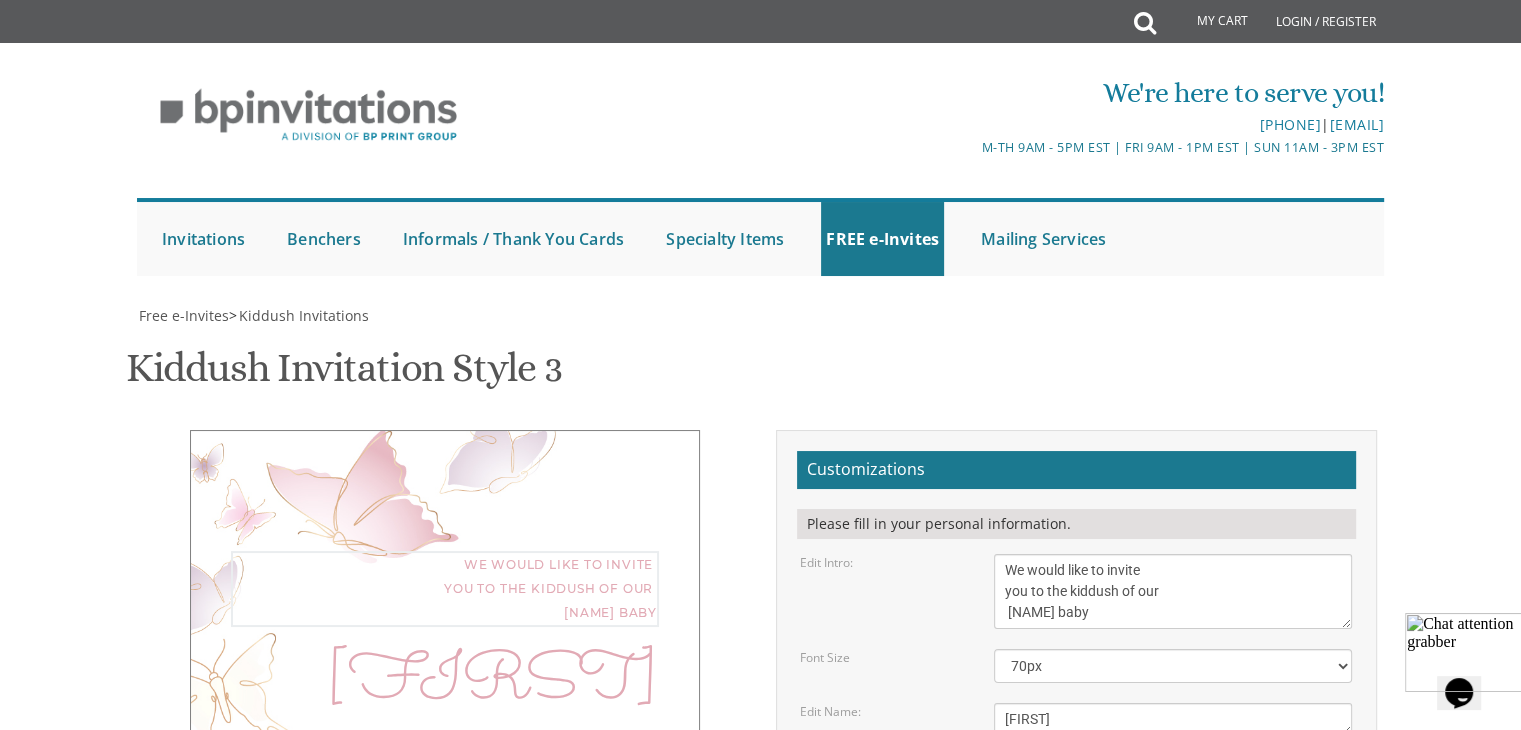 click on "We would like to invite
you to the kiddush of our
dear daughter/granddaughter" at bounding box center (1173, 591) 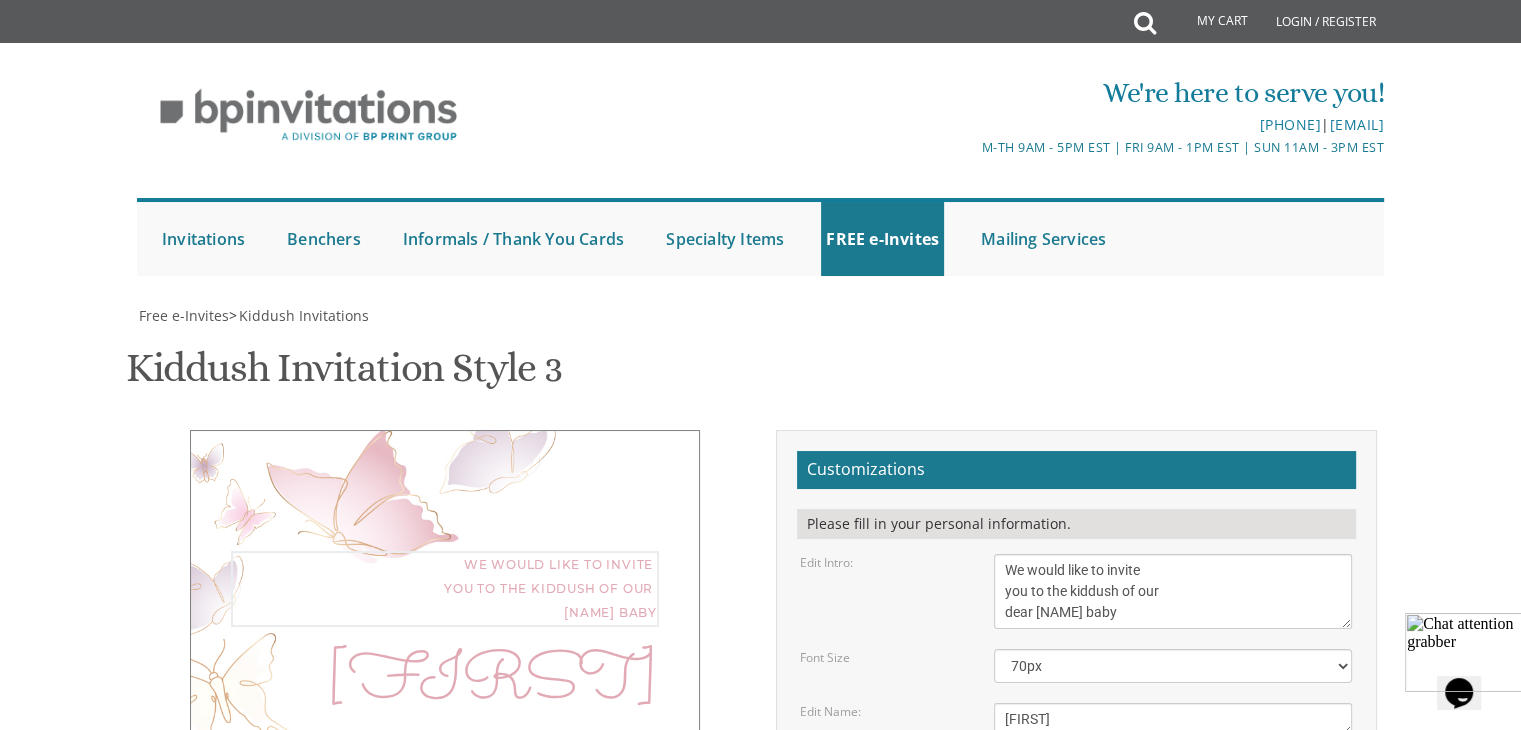 type on "We would like to invite
you to the kiddush of our
dear [NAME] baby" 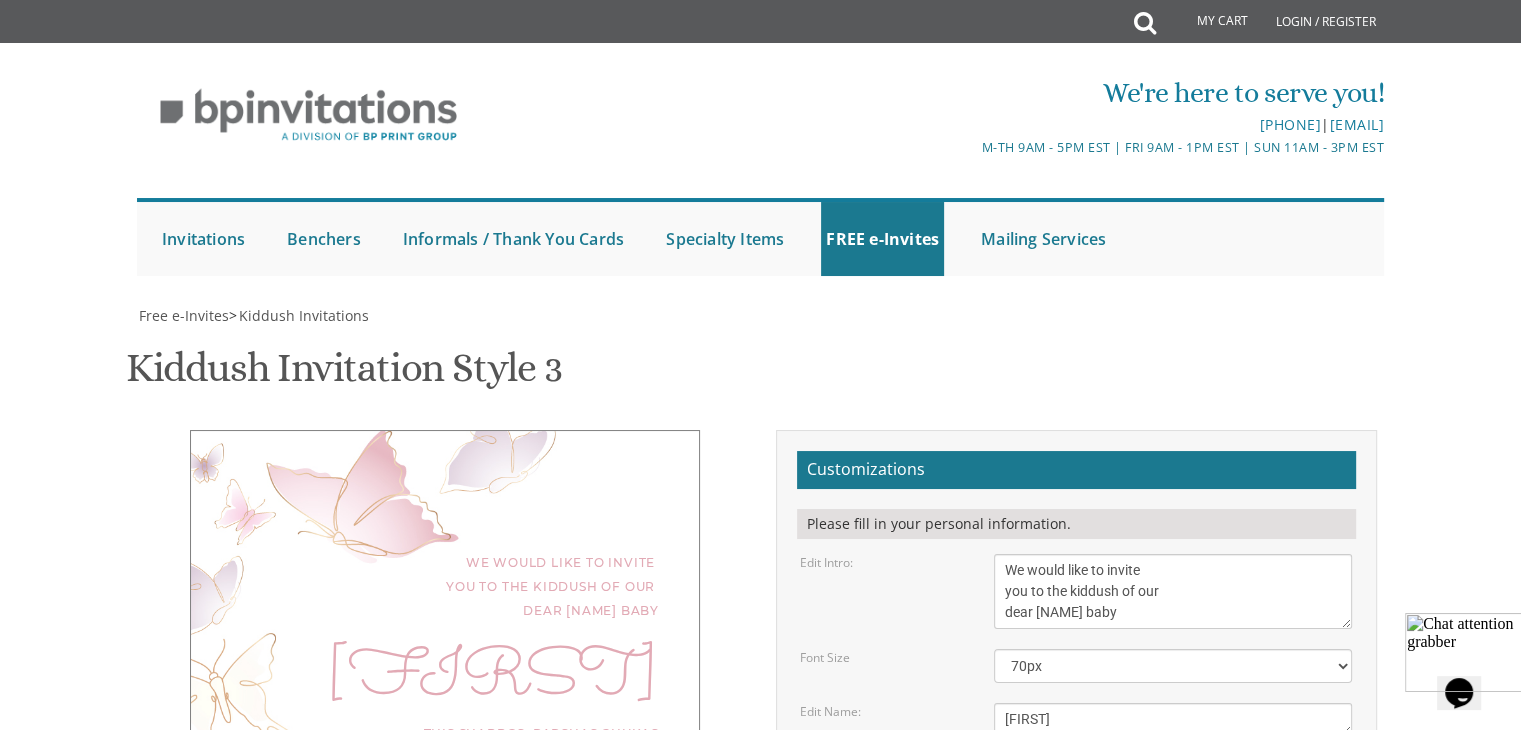 click on "Email Address*" at bounding box center (1076, 992) 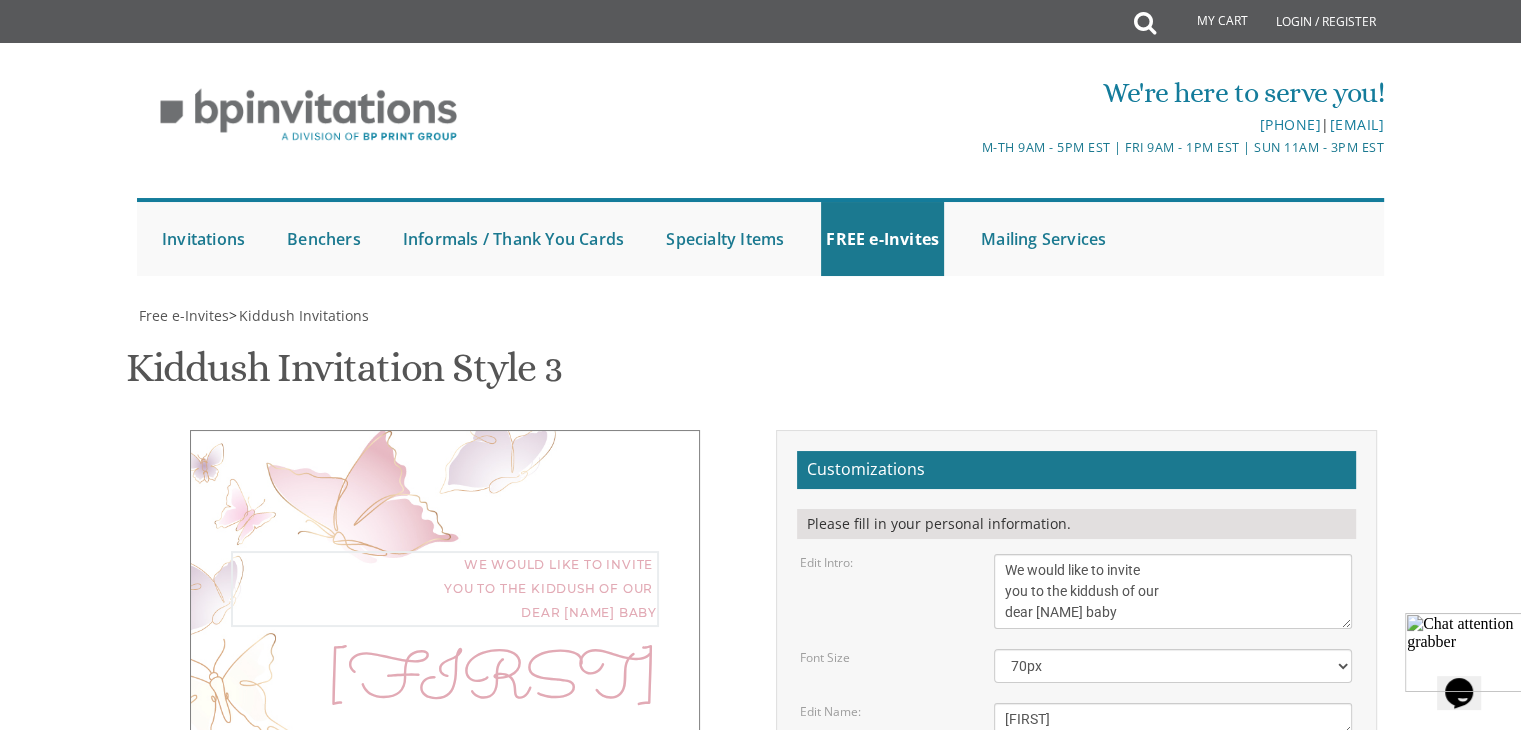 click on "We would like to invite
you to the kiddush of our
dear daughter/granddaughter" at bounding box center [1173, 591] 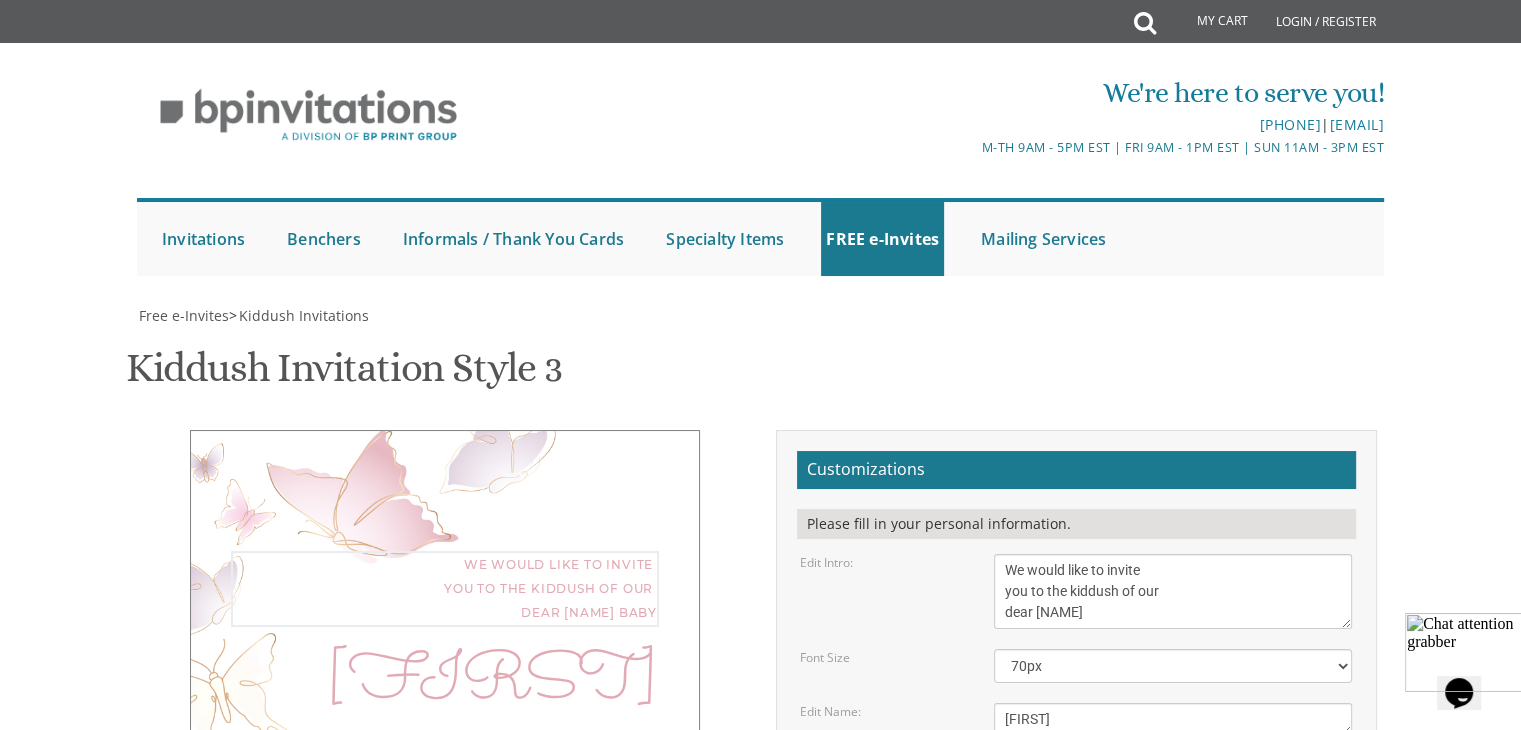 click on "We would like to invite
you to the kiddush of our
dear daughter/granddaughter" at bounding box center (1173, 591) 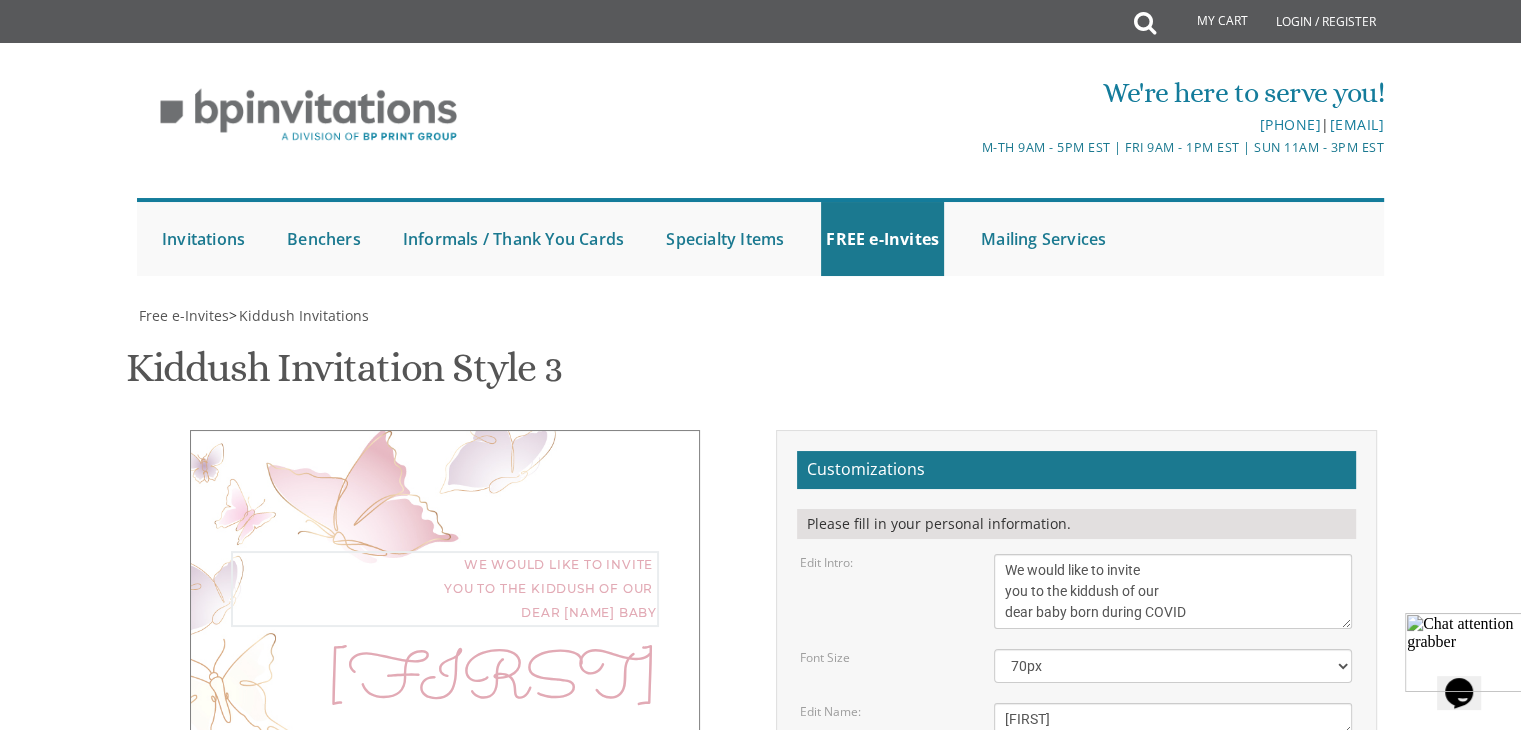 type on "We would like to invite
you to the kiddush of our
dear baby born during COVID" 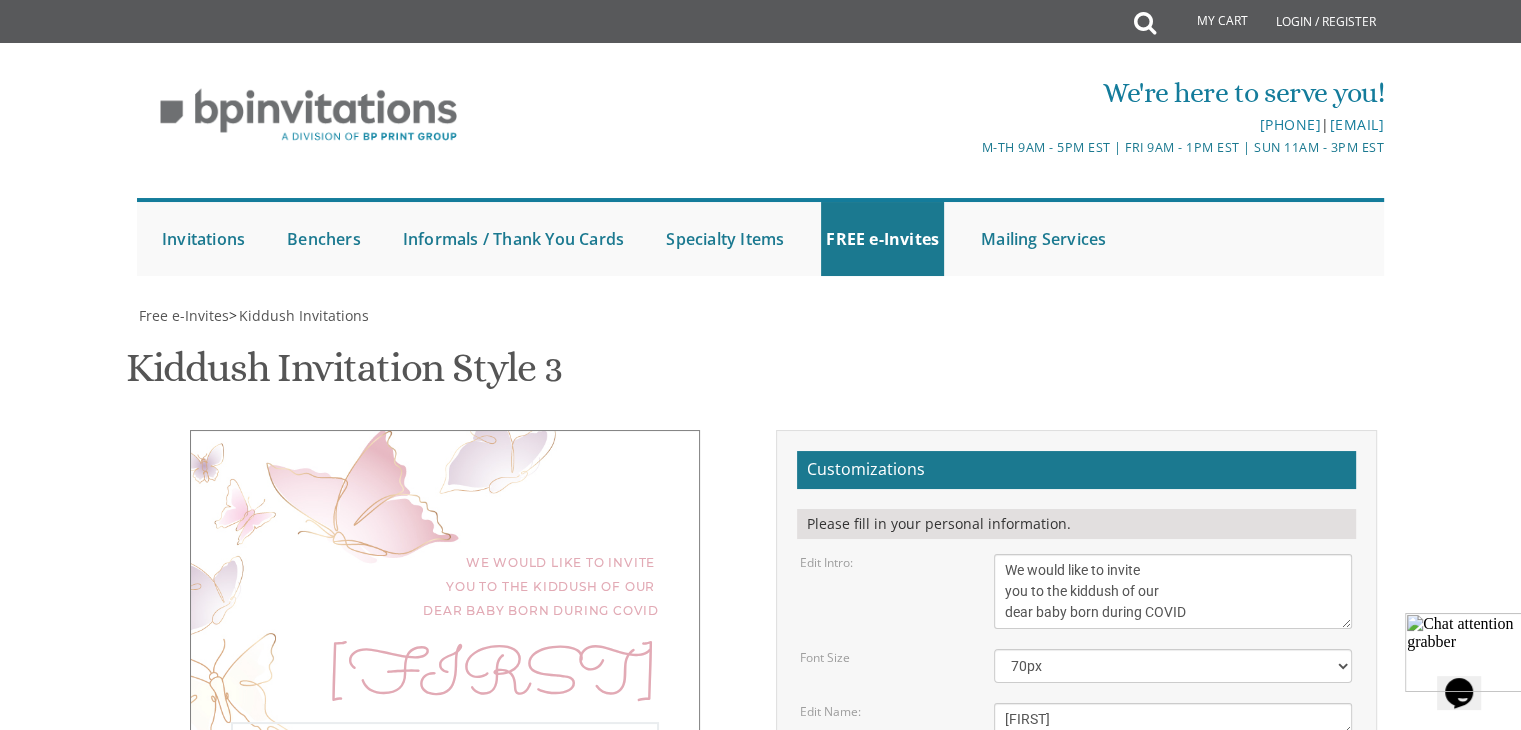 type on "This Shabbos, Parshas Chukas
at our Bungalow, after Davening
Followed by a Siyum on Mesecha Taanis" 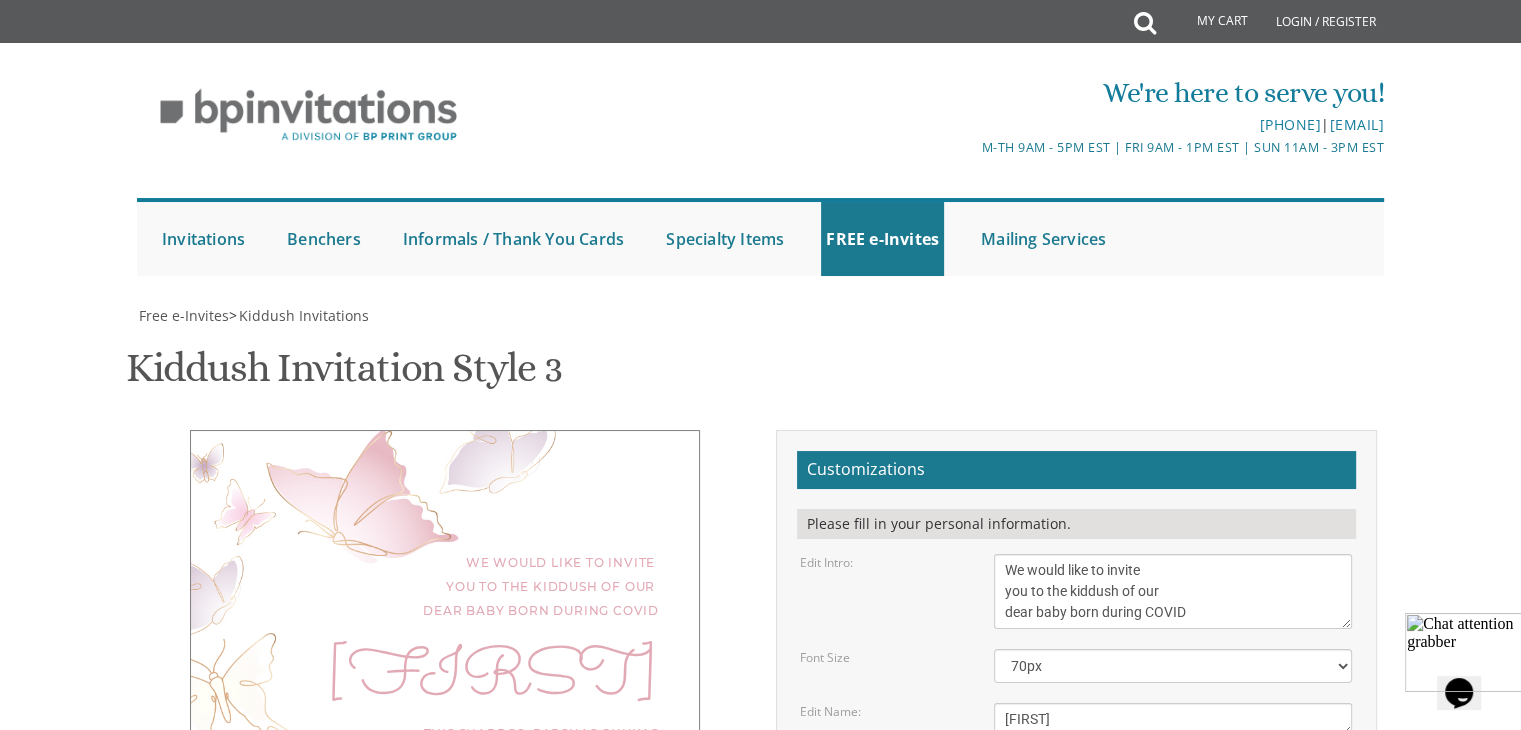 click on "Download PDF" at bounding box center [1191, 1079] 